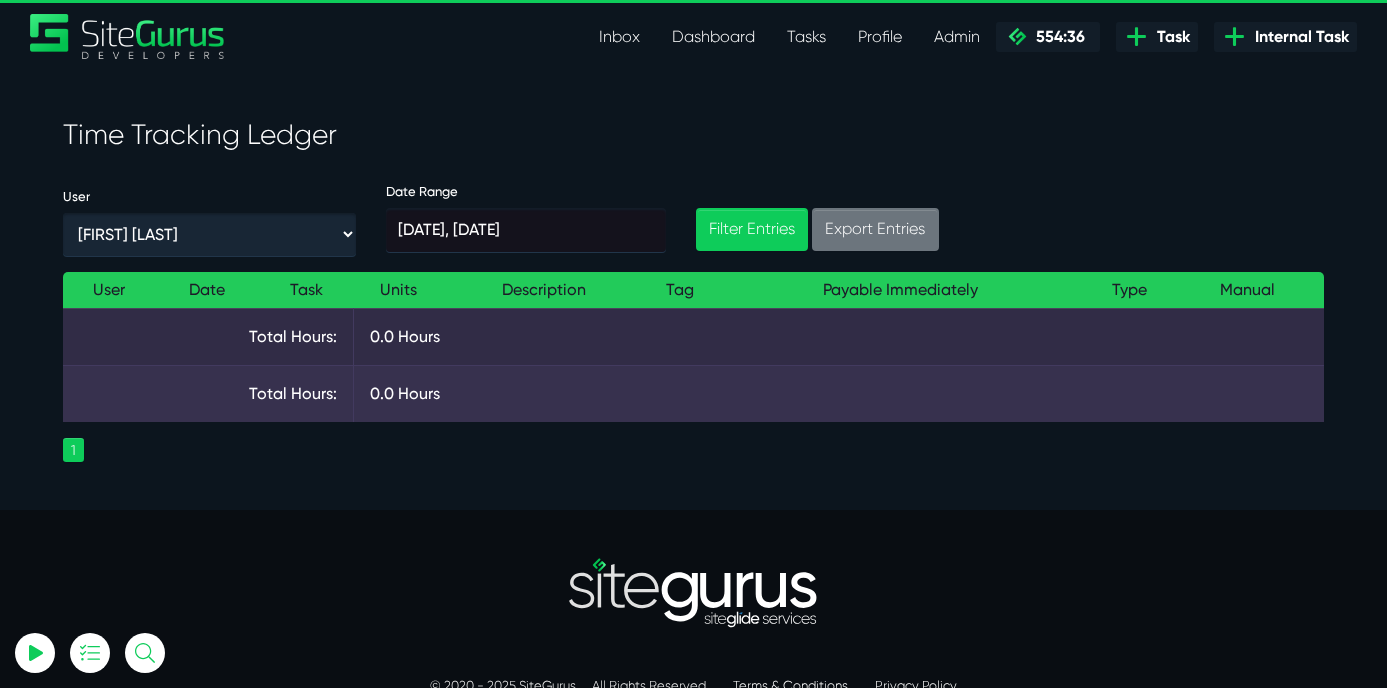 scroll, scrollTop: 0, scrollLeft: 0, axis: both 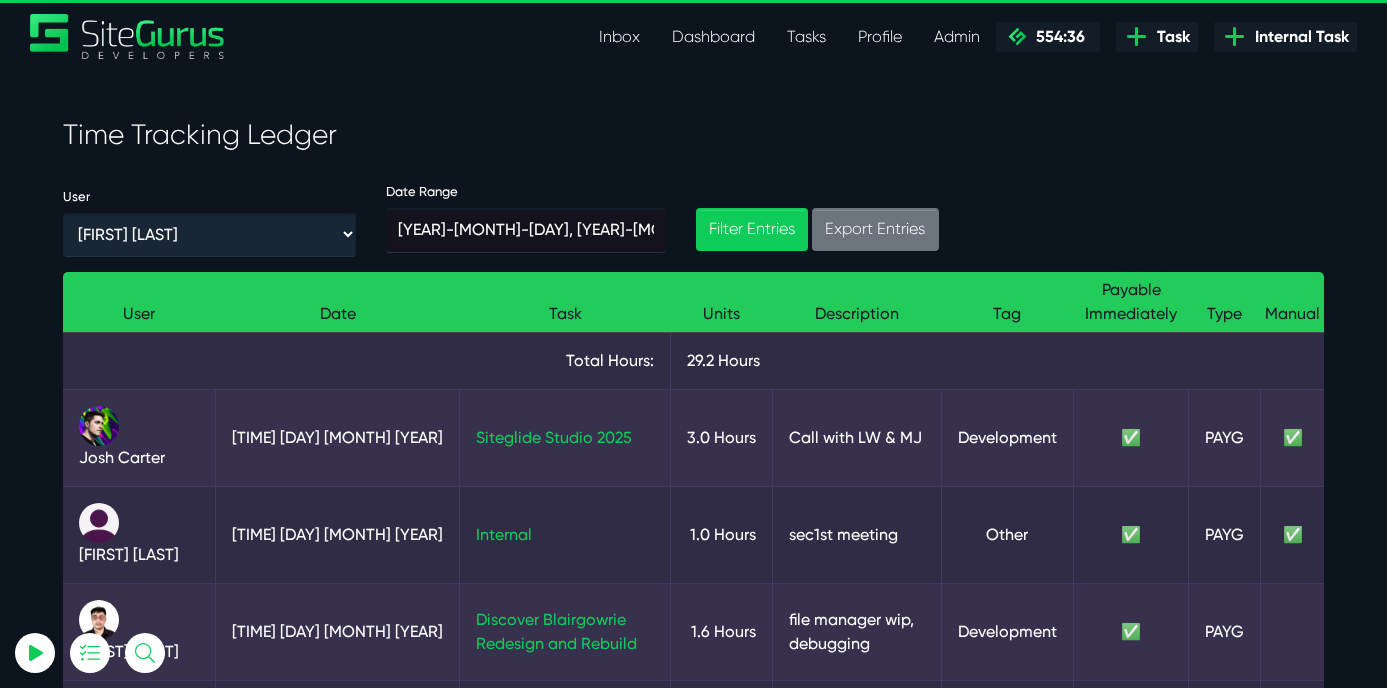 select on "121" 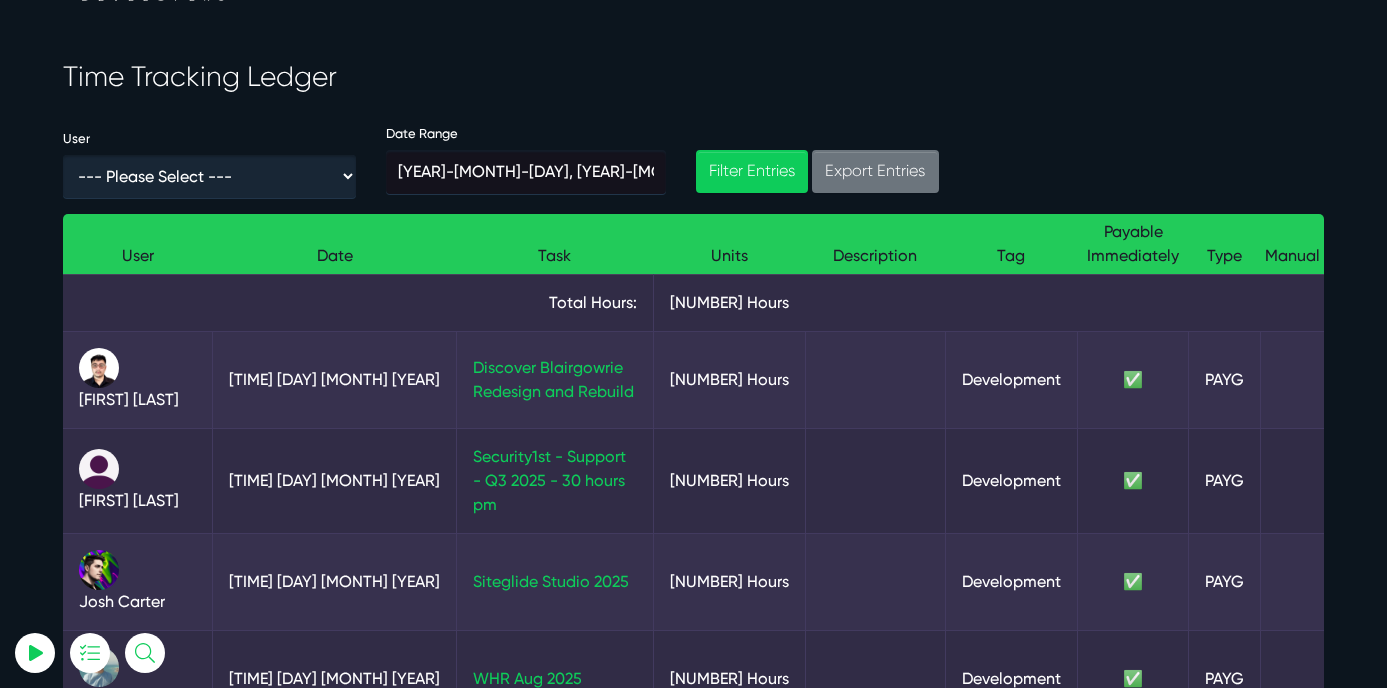 scroll, scrollTop: 61, scrollLeft: 0, axis: vertical 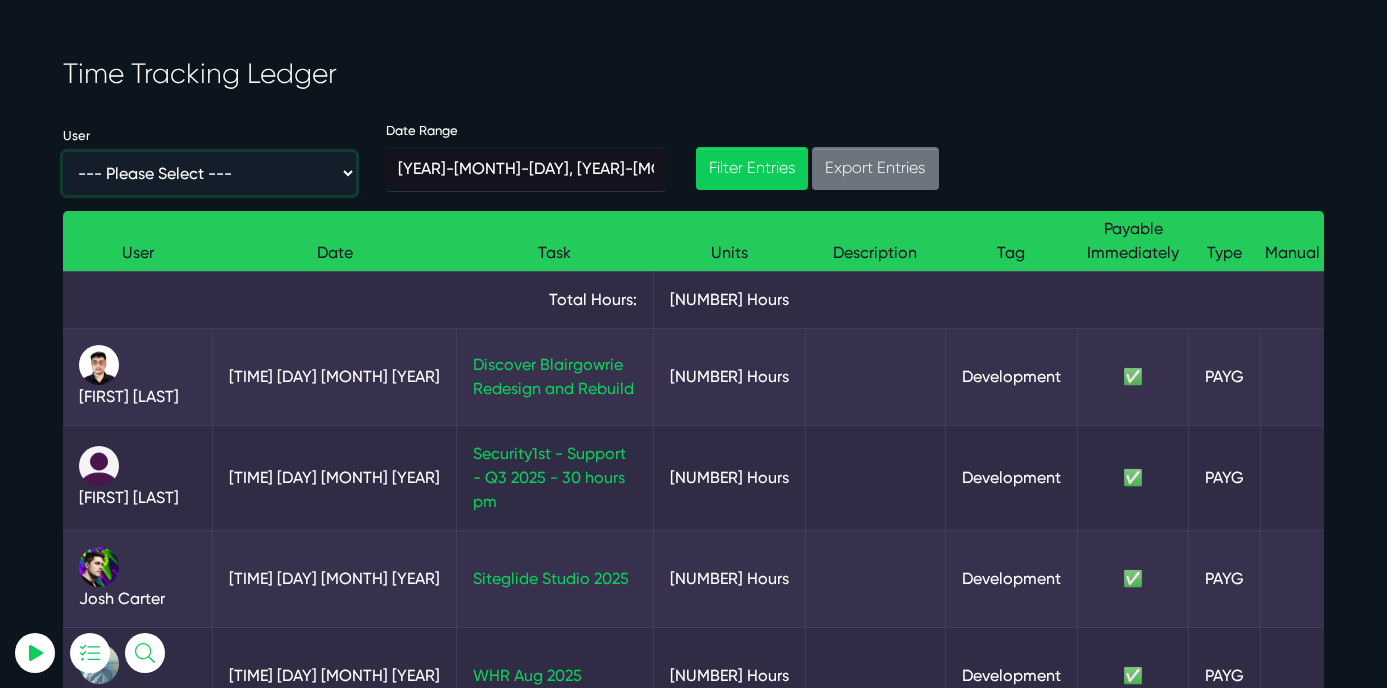 click on "--- Please Select --- [FIRST] [LAST] [FIRST] [LAST] [FIRST] [LAST] [FIRST] [LAST] [FIRST] [LAST] [FIRST] [LAST] [FIRST] [LAST] [FIRST] [LAST] [FIRST] [LAST] [FIRST] [LAST]" at bounding box center (209, 173) 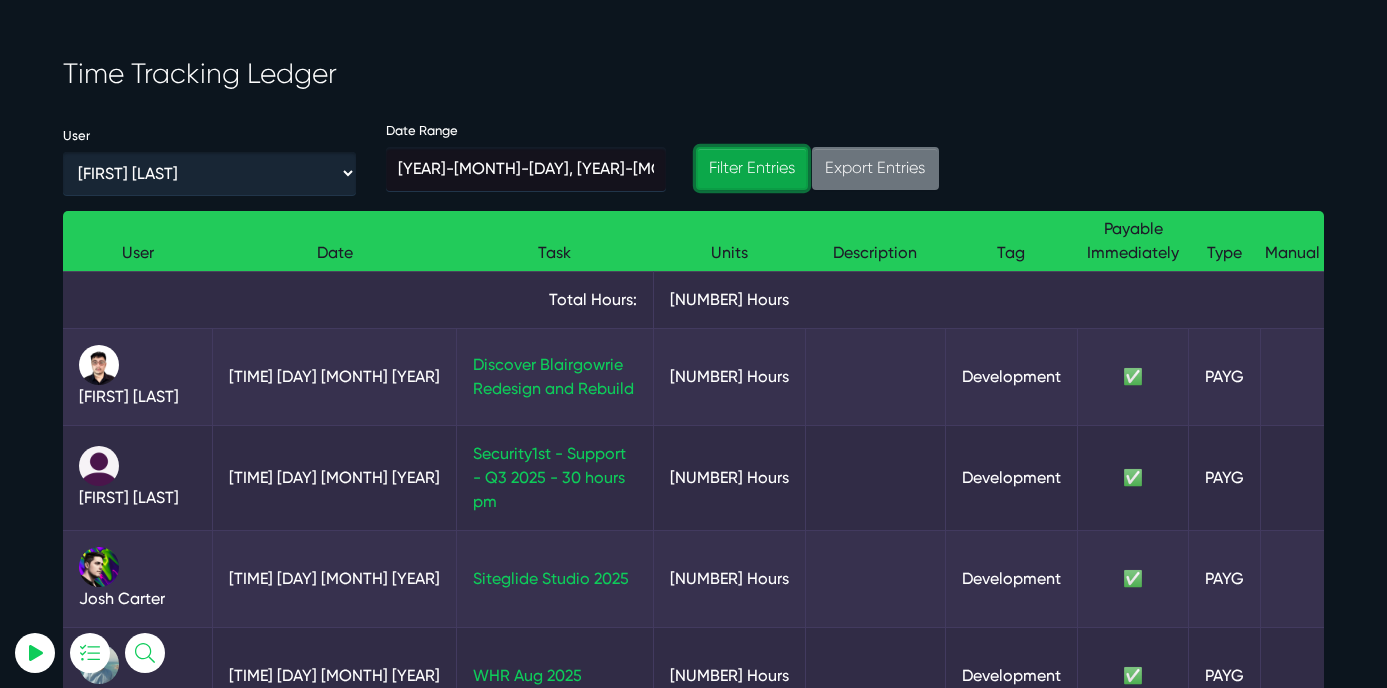 click on "Filter Entries" at bounding box center (752, 168) 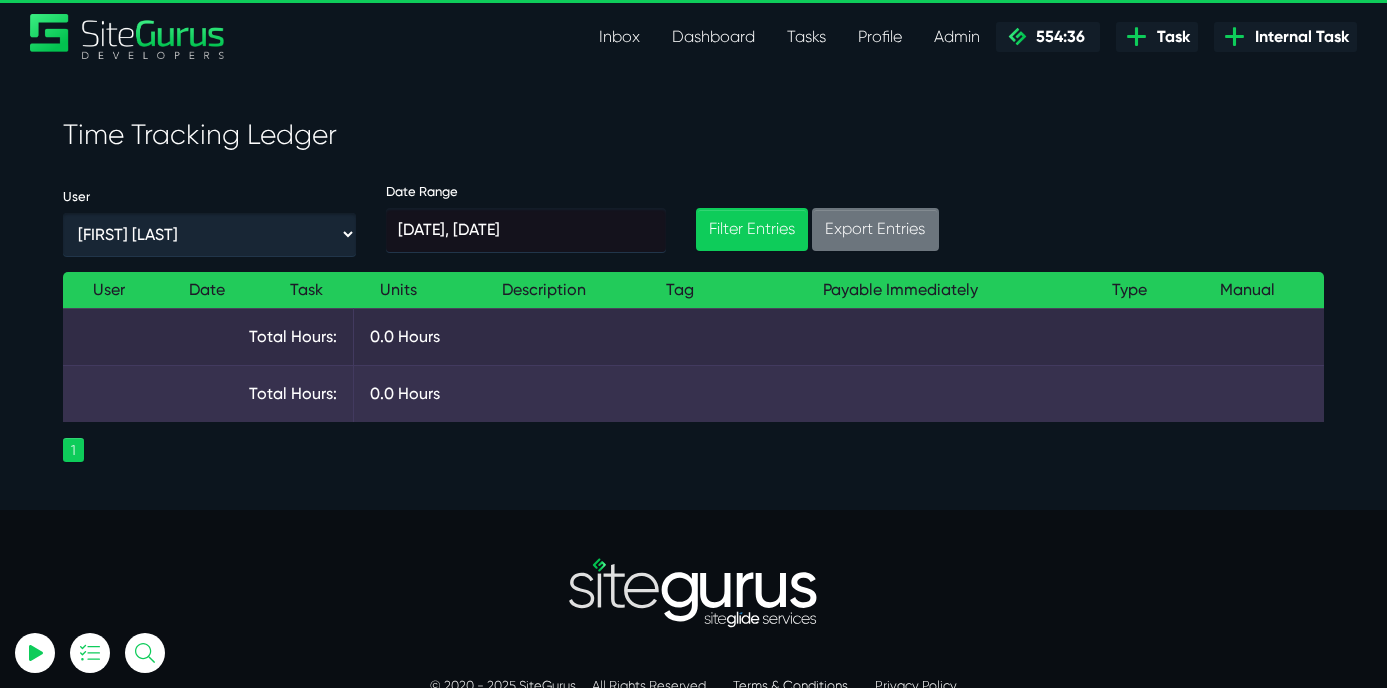 scroll, scrollTop: 0, scrollLeft: 0, axis: both 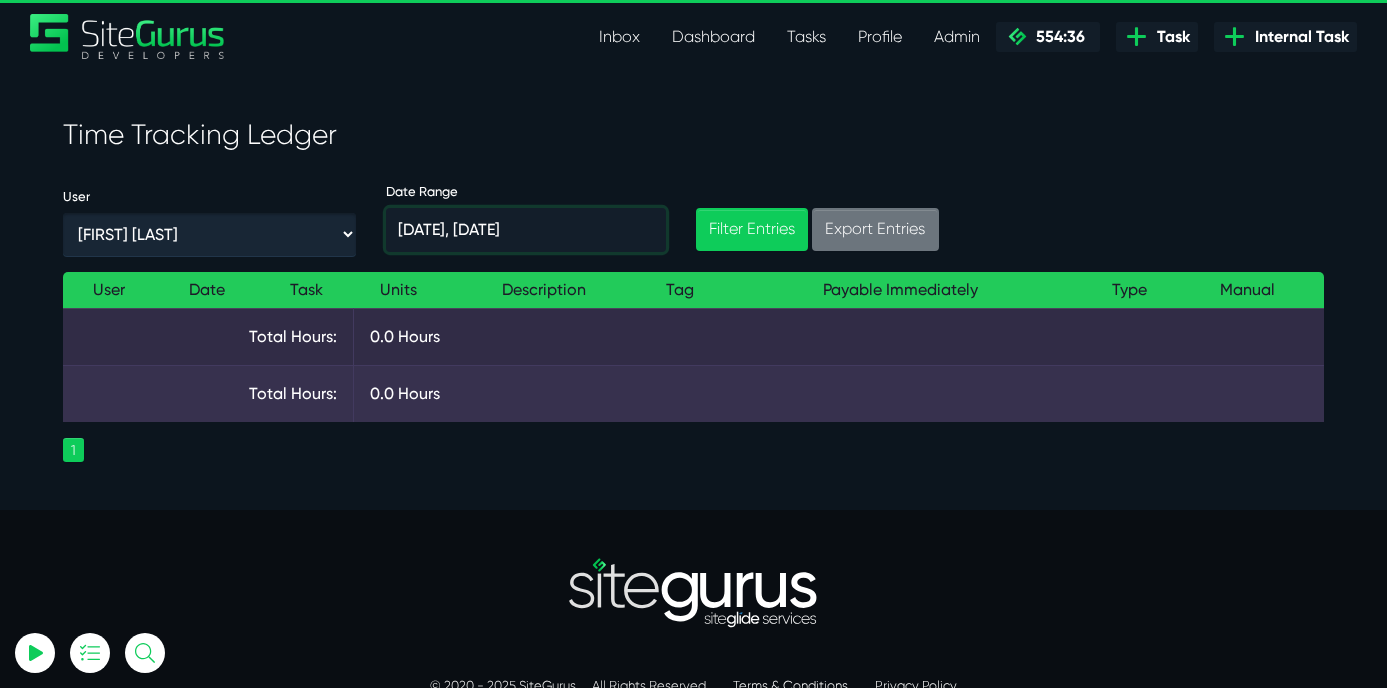 click on "[YEAR]-[MONTH]-[DAY], [YEAR]-[MONTH]-[DAY]" at bounding box center (526, 230) 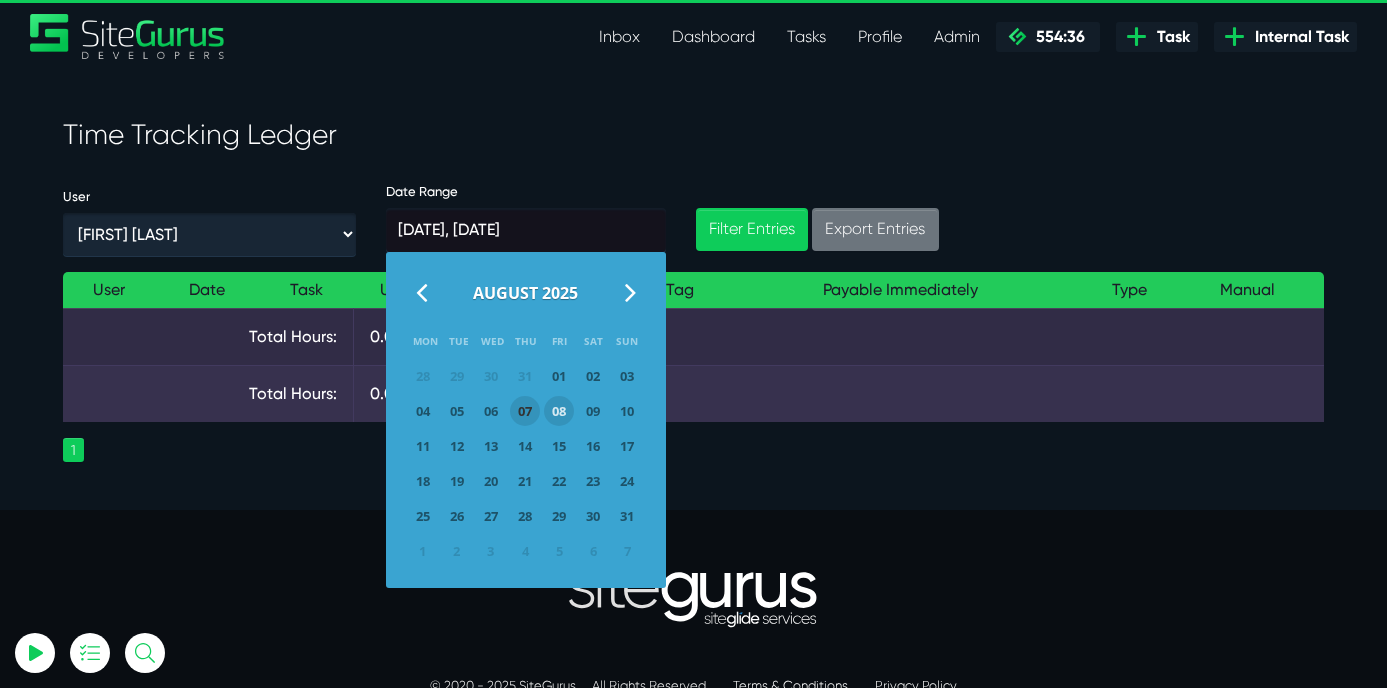 click on "[NUMBER]" at bounding box center (525, 411) 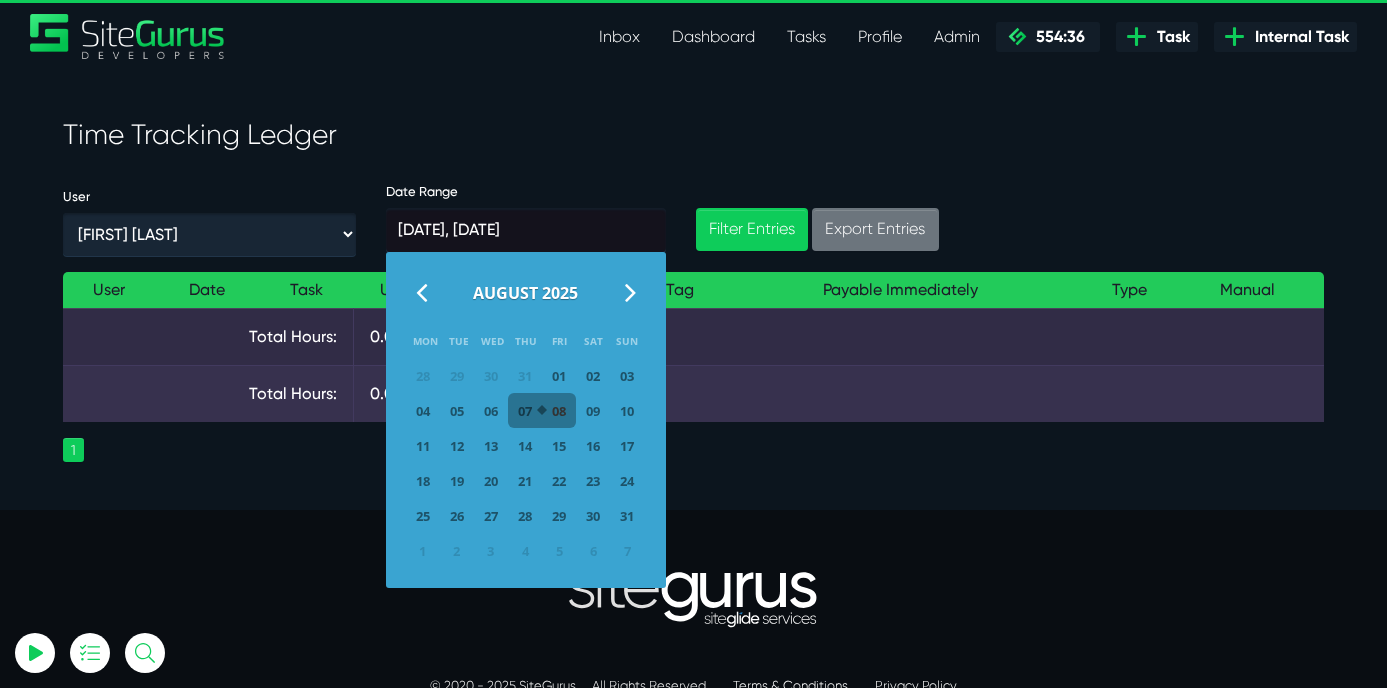 click on "[NUMBER]" at bounding box center (559, 411) 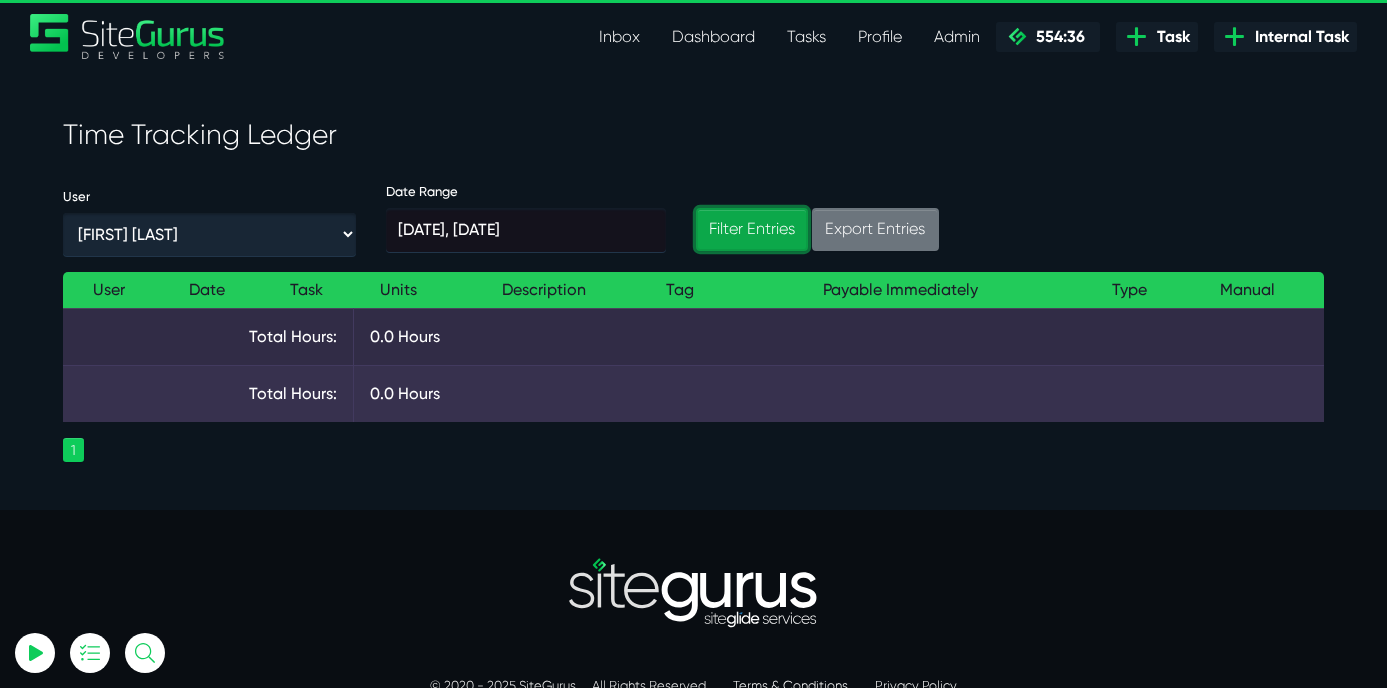 click on "Filter Entries" at bounding box center (752, 229) 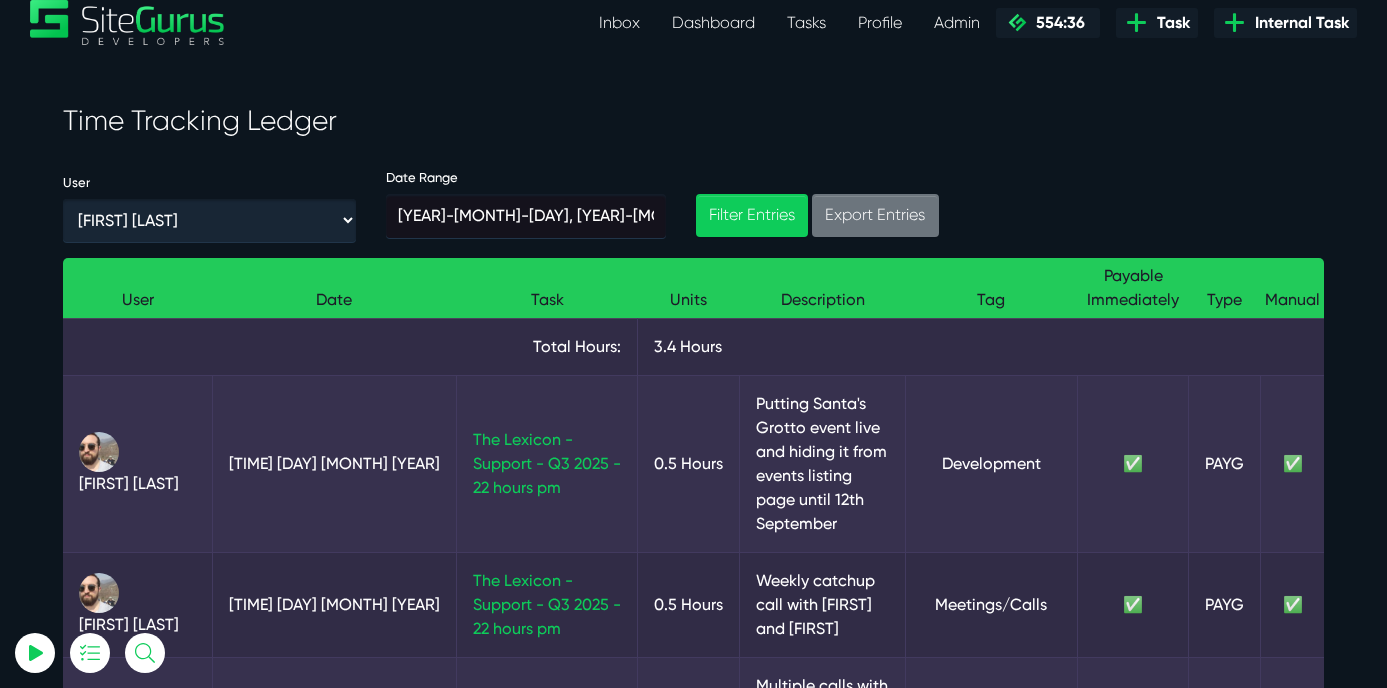 scroll, scrollTop: 0, scrollLeft: 0, axis: both 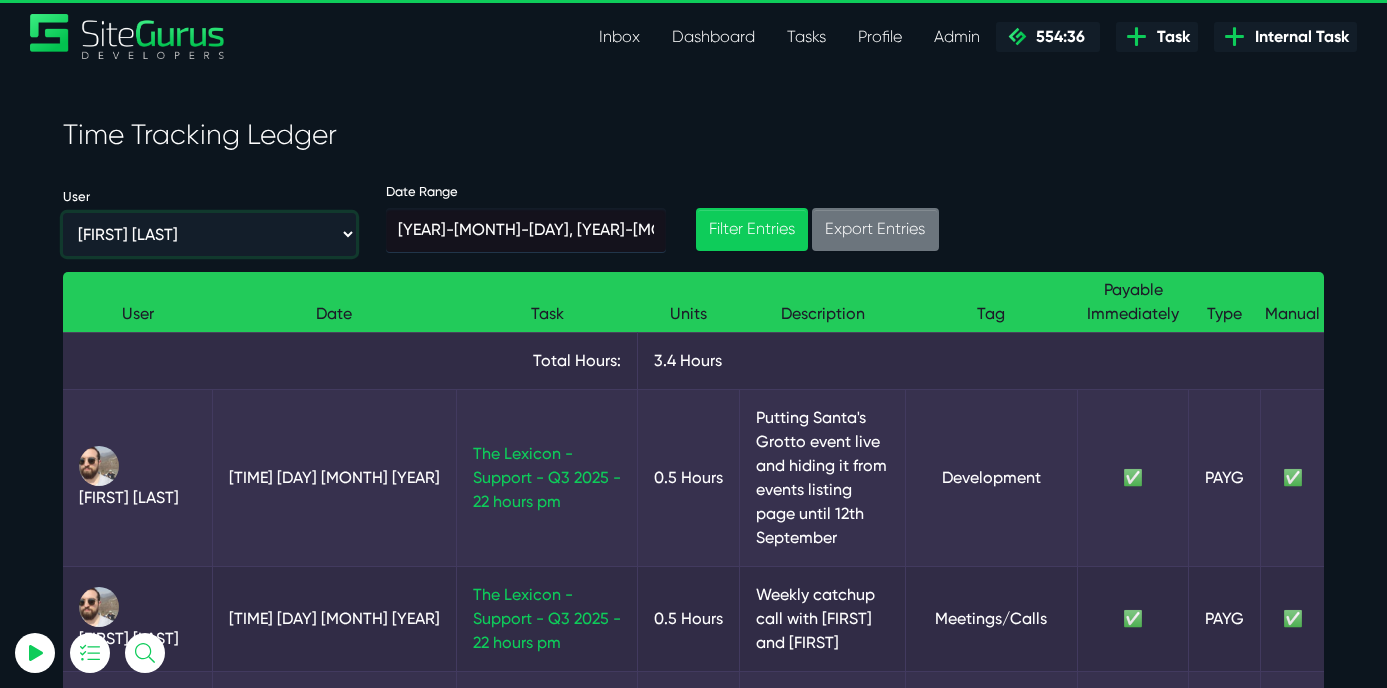 click on "--- Please Select --- Angel Dagondon Gary Purbrick Josh Carter Julianne Estras Kevin Abelgas Kirsten Wakefield Luke Wakefield Matt Jones Matt Walter Robert Wakefield" at bounding box center (209, 234) 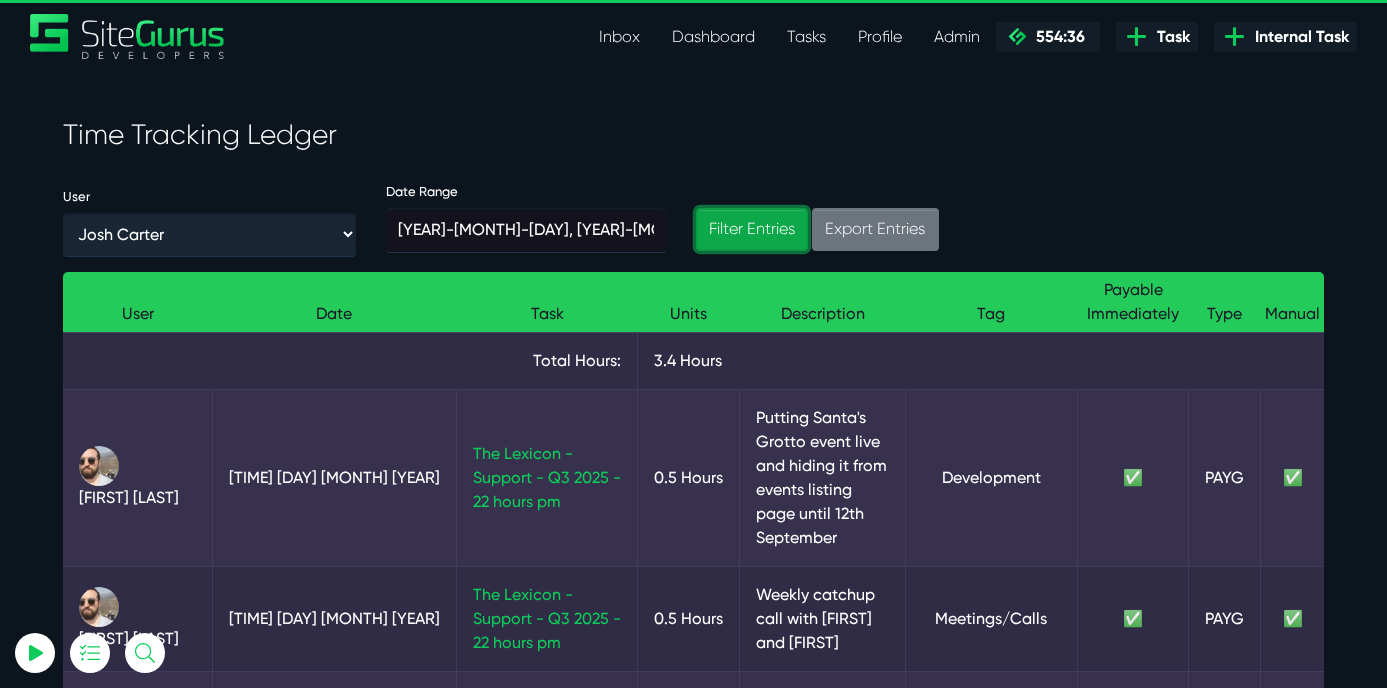 click on "Filter Entries" at bounding box center (752, 229) 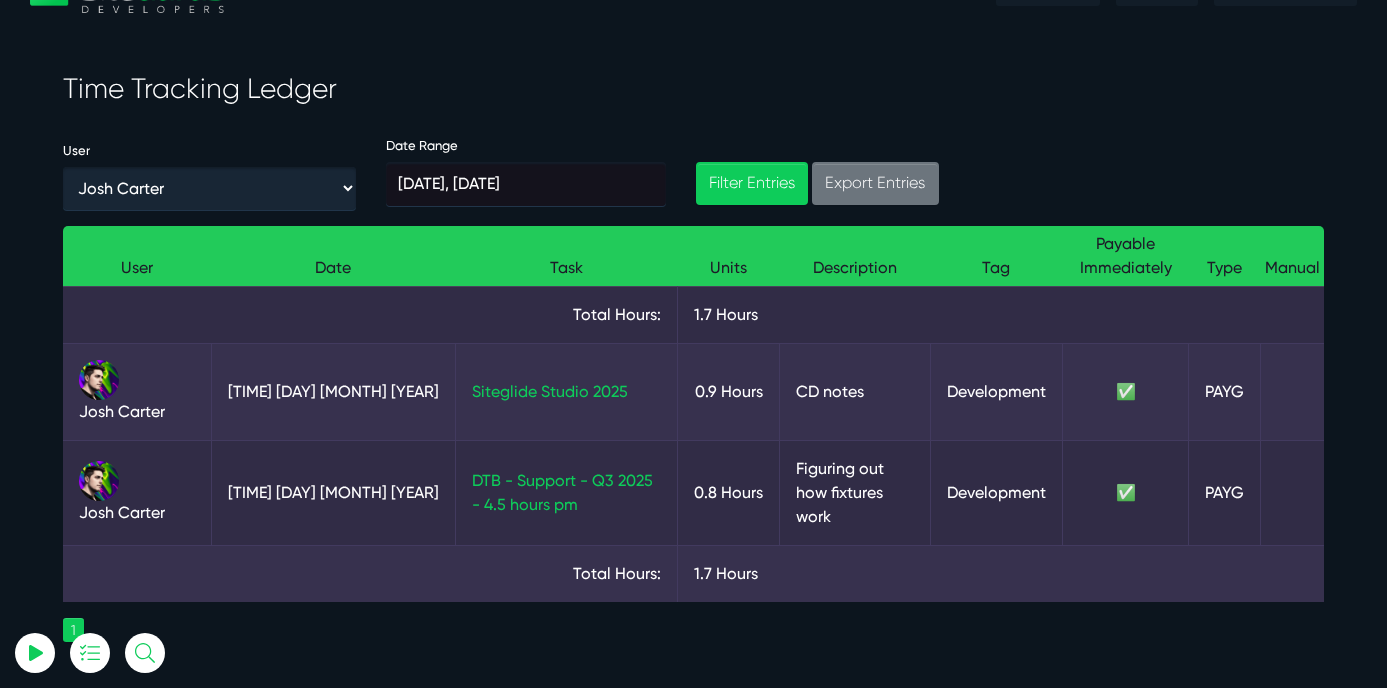 scroll, scrollTop: 44, scrollLeft: 0, axis: vertical 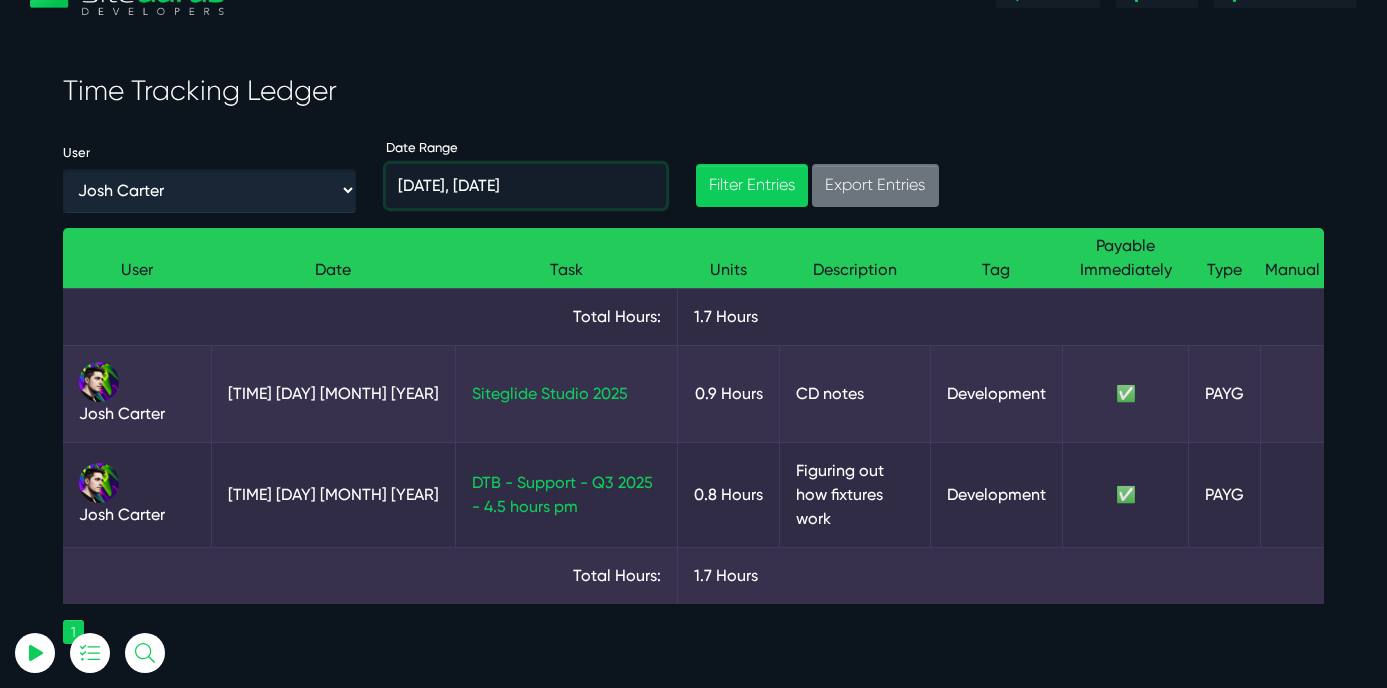 click on "[YEAR]-[MONTH]-[DAY], [YEAR]-[MONTH]-[DAY]" at bounding box center (526, 186) 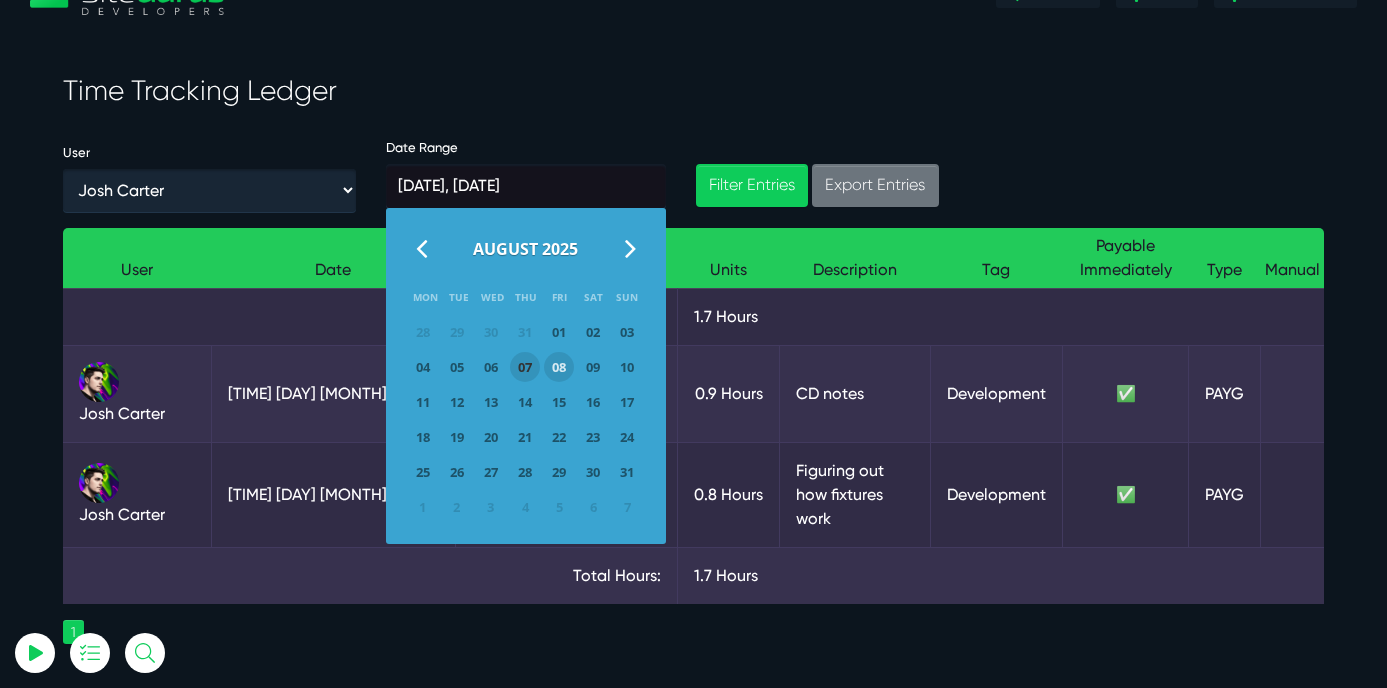 click on "07" at bounding box center [525, 367] 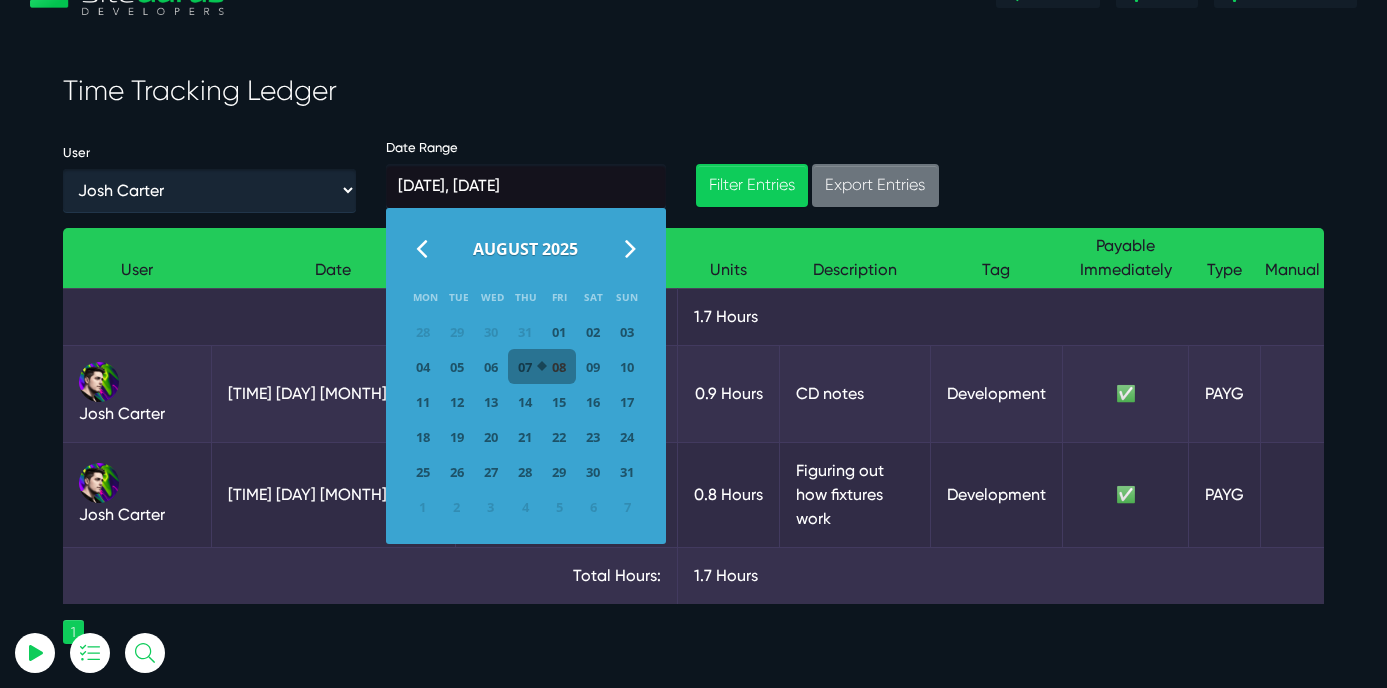 click on "08" at bounding box center [559, 367] 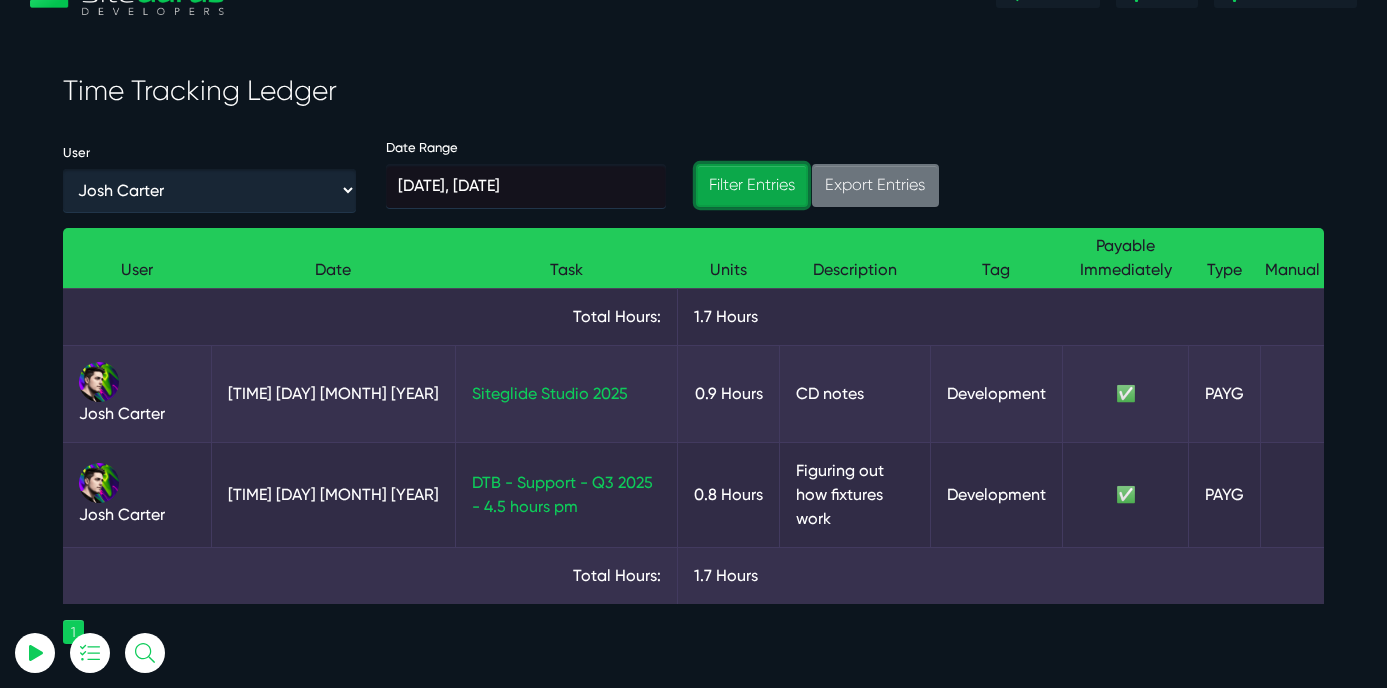 click on "Filter Entries" at bounding box center (752, 185) 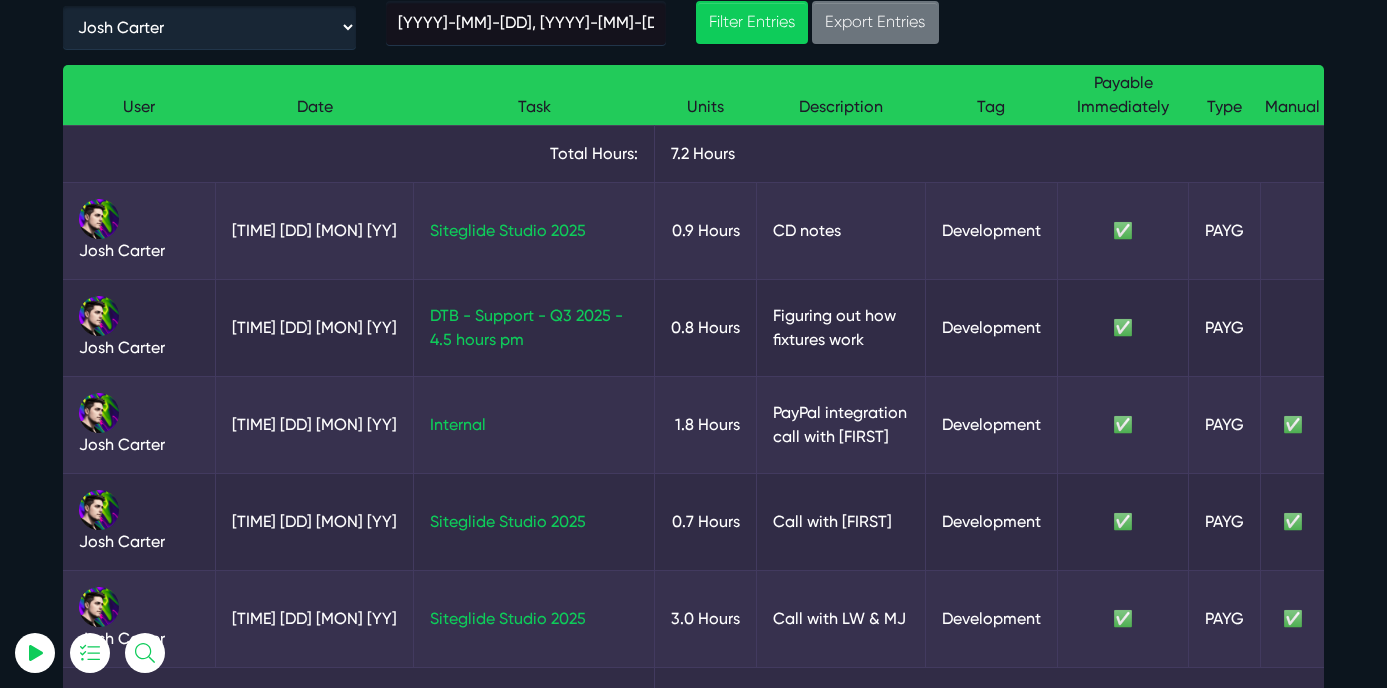scroll, scrollTop: 198, scrollLeft: 0, axis: vertical 